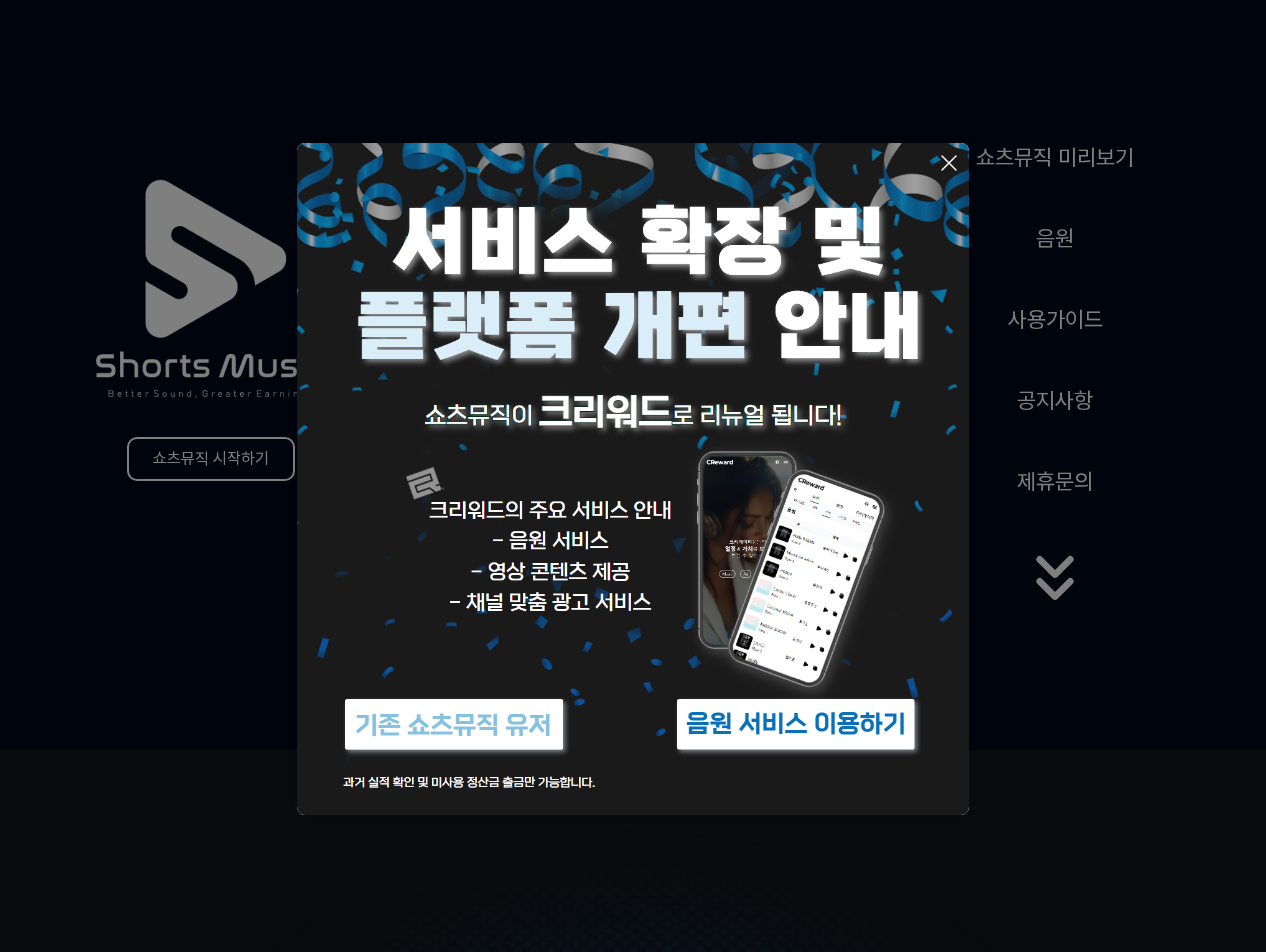scroll, scrollTop: 0, scrollLeft: 0, axis: both 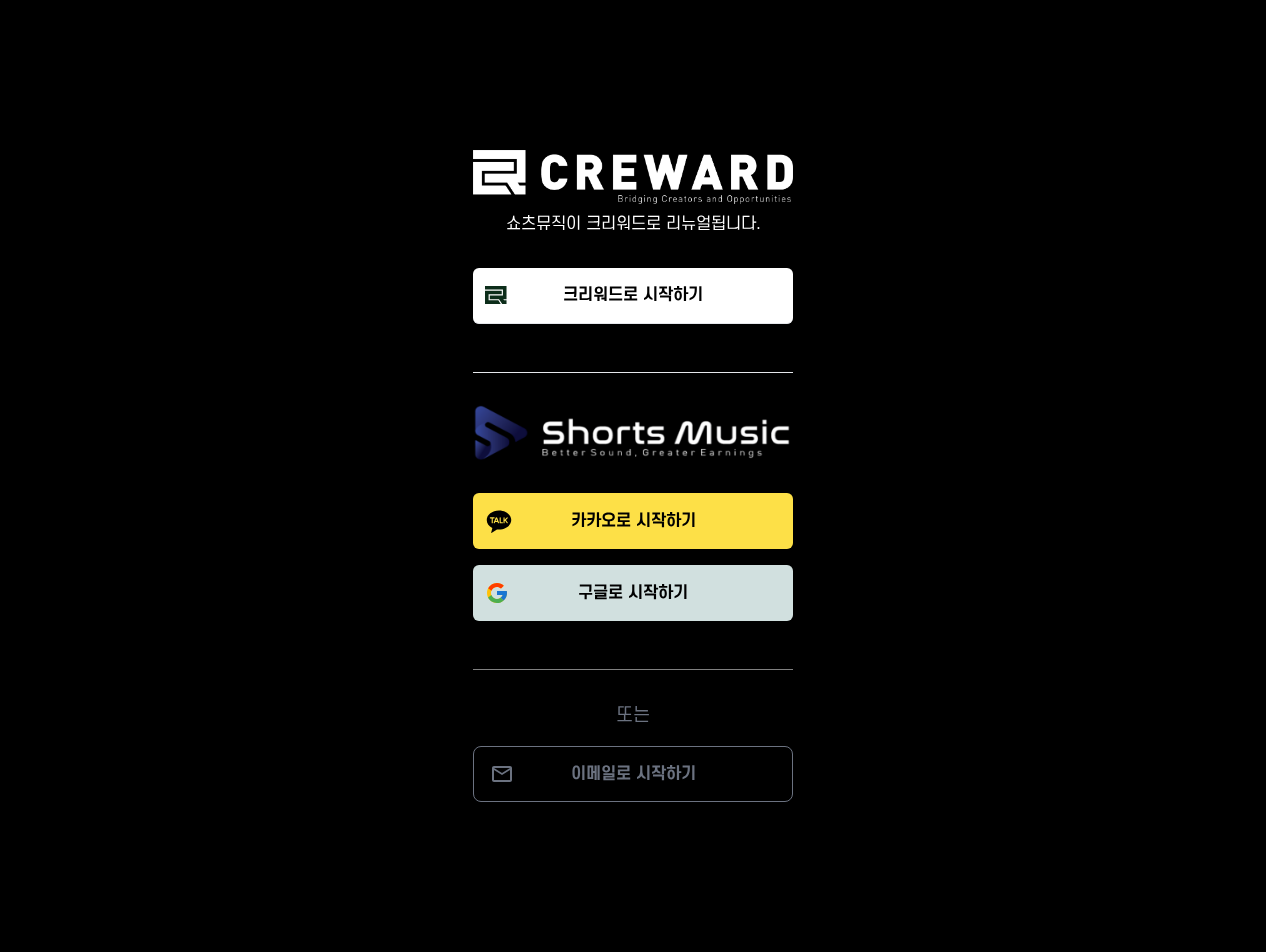 click on "구글로 시작하기" at bounding box center [633, 593] 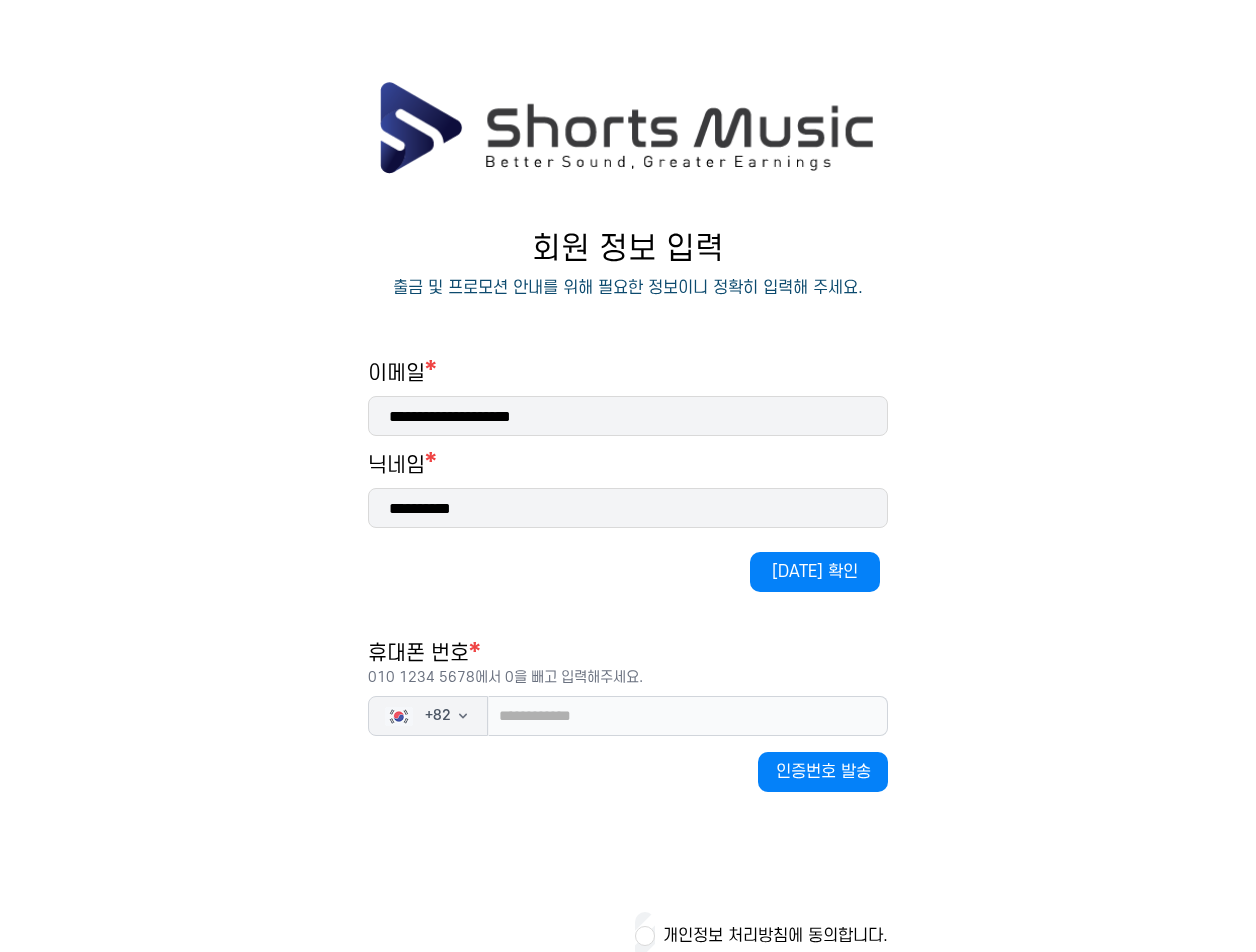 scroll, scrollTop: 0, scrollLeft: 0, axis: both 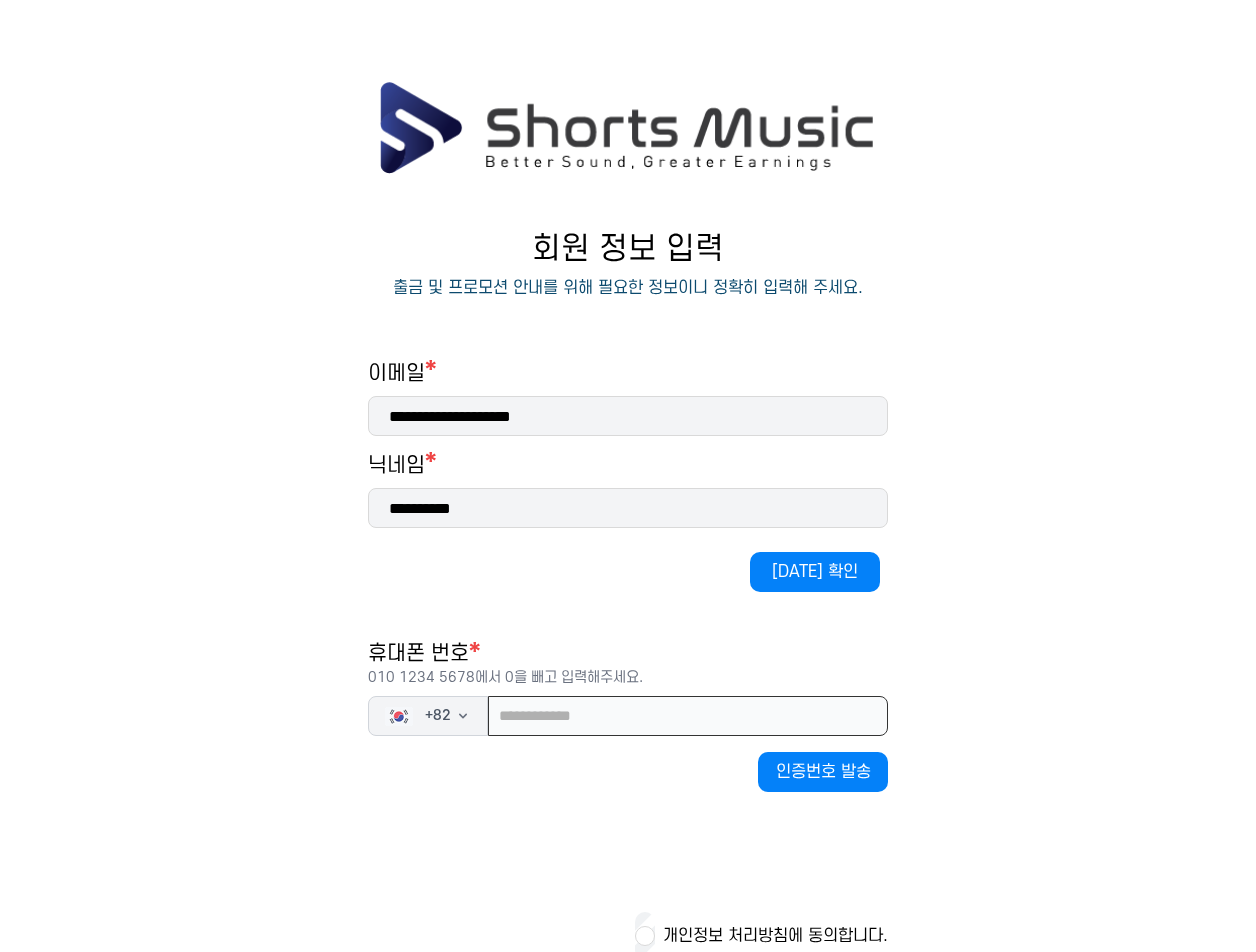 click at bounding box center (688, 716) 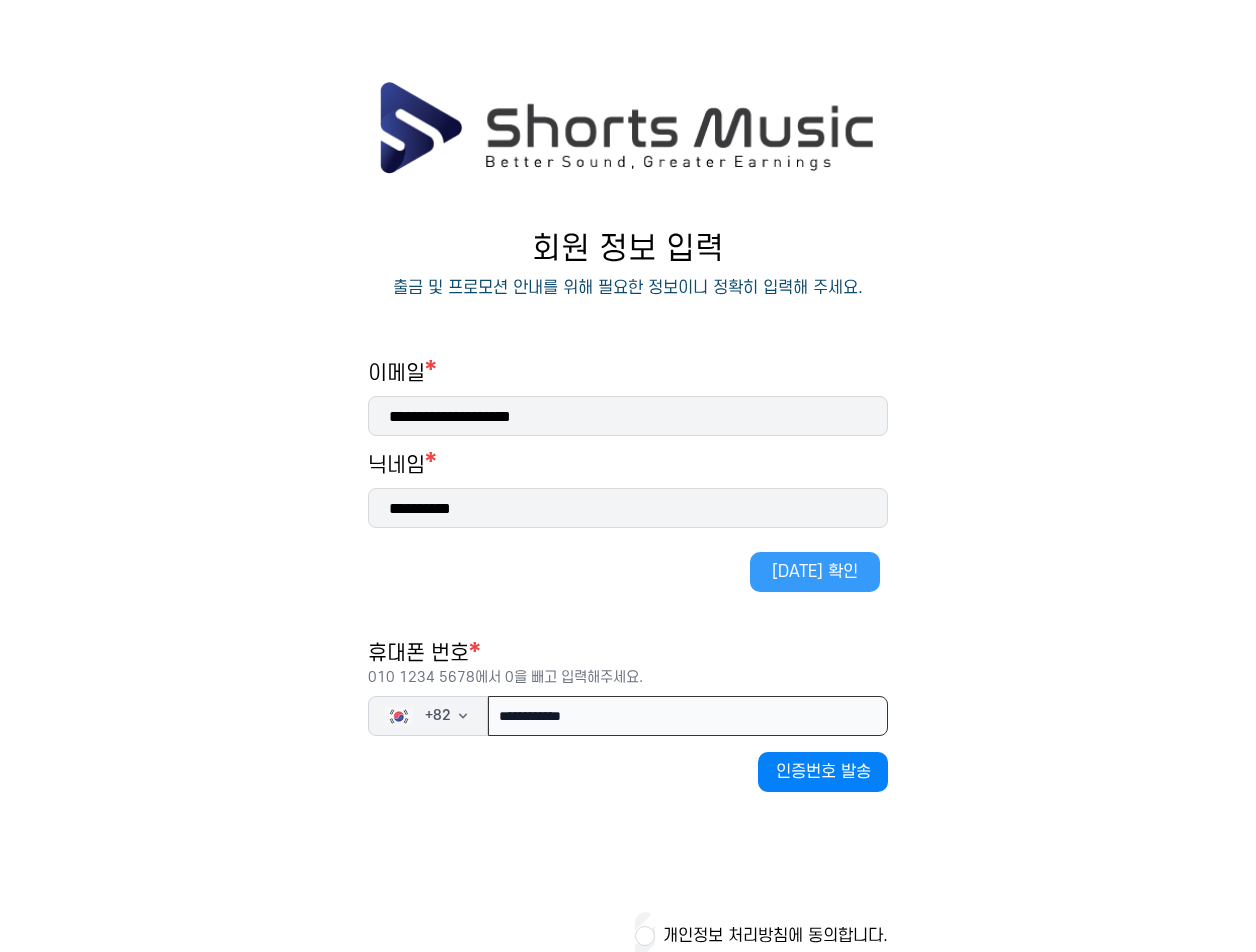 type on "**********" 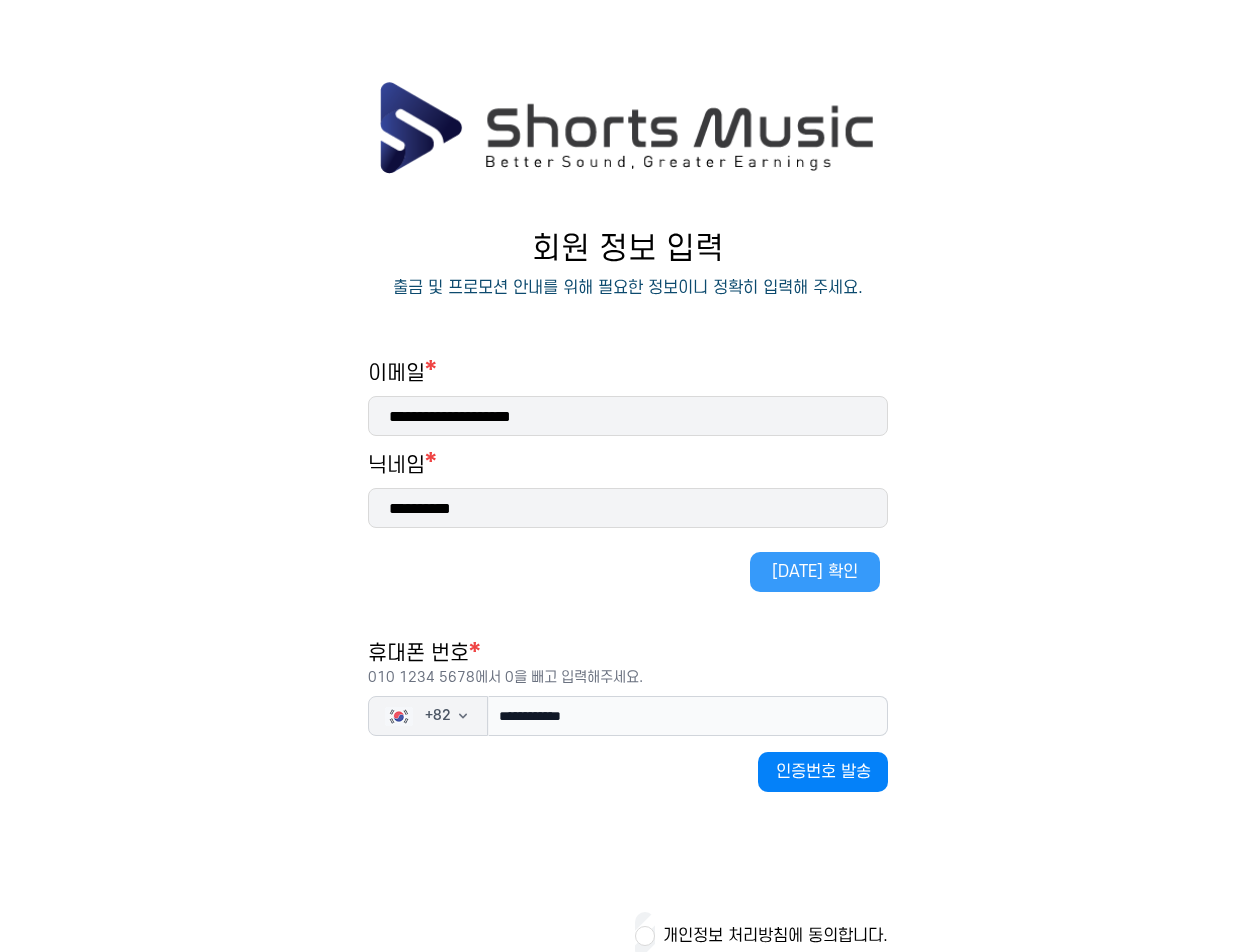 click on "중복 확인" at bounding box center [815, 572] 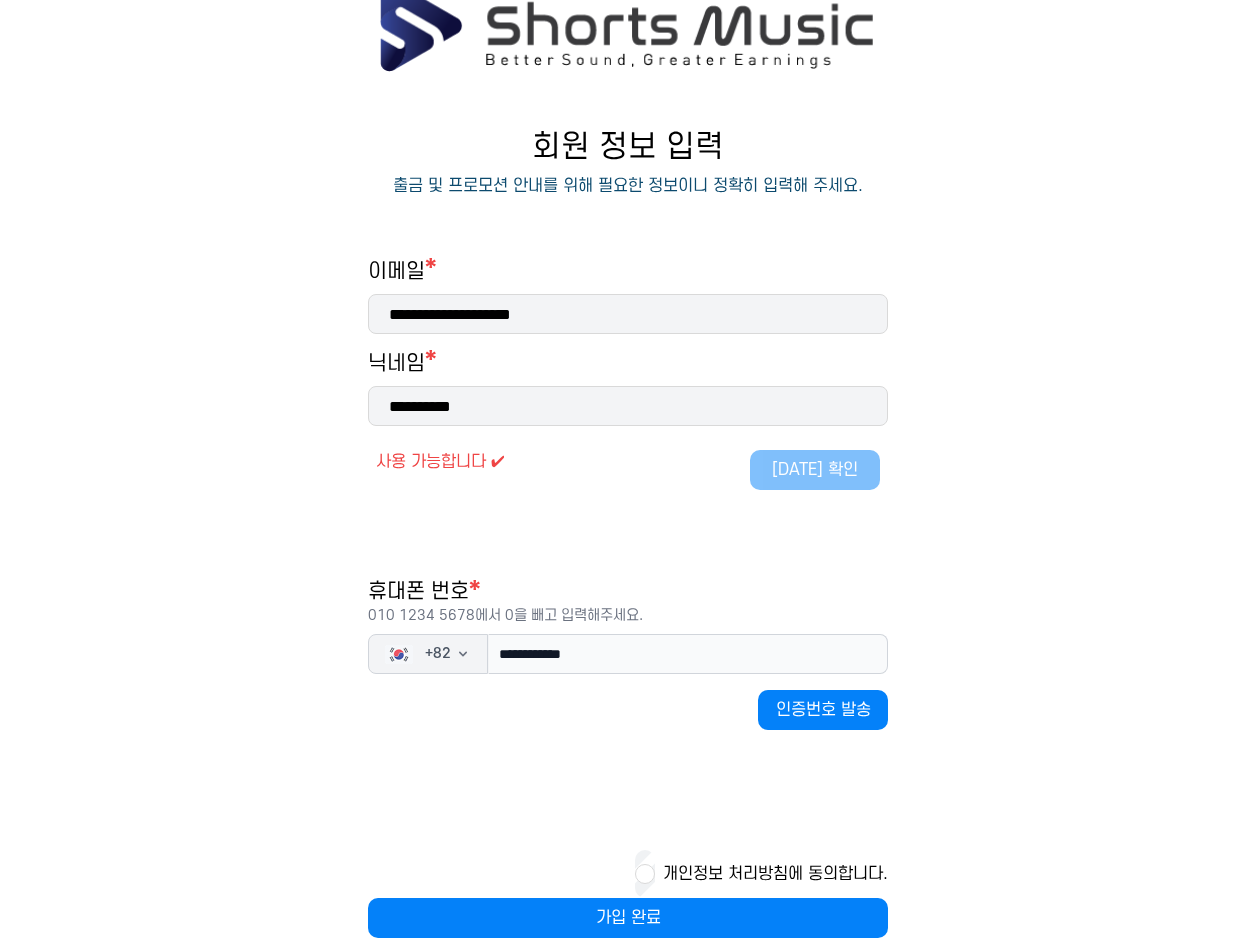 scroll, scrollTop: 128, scrollLeft: 0, axis: vertical 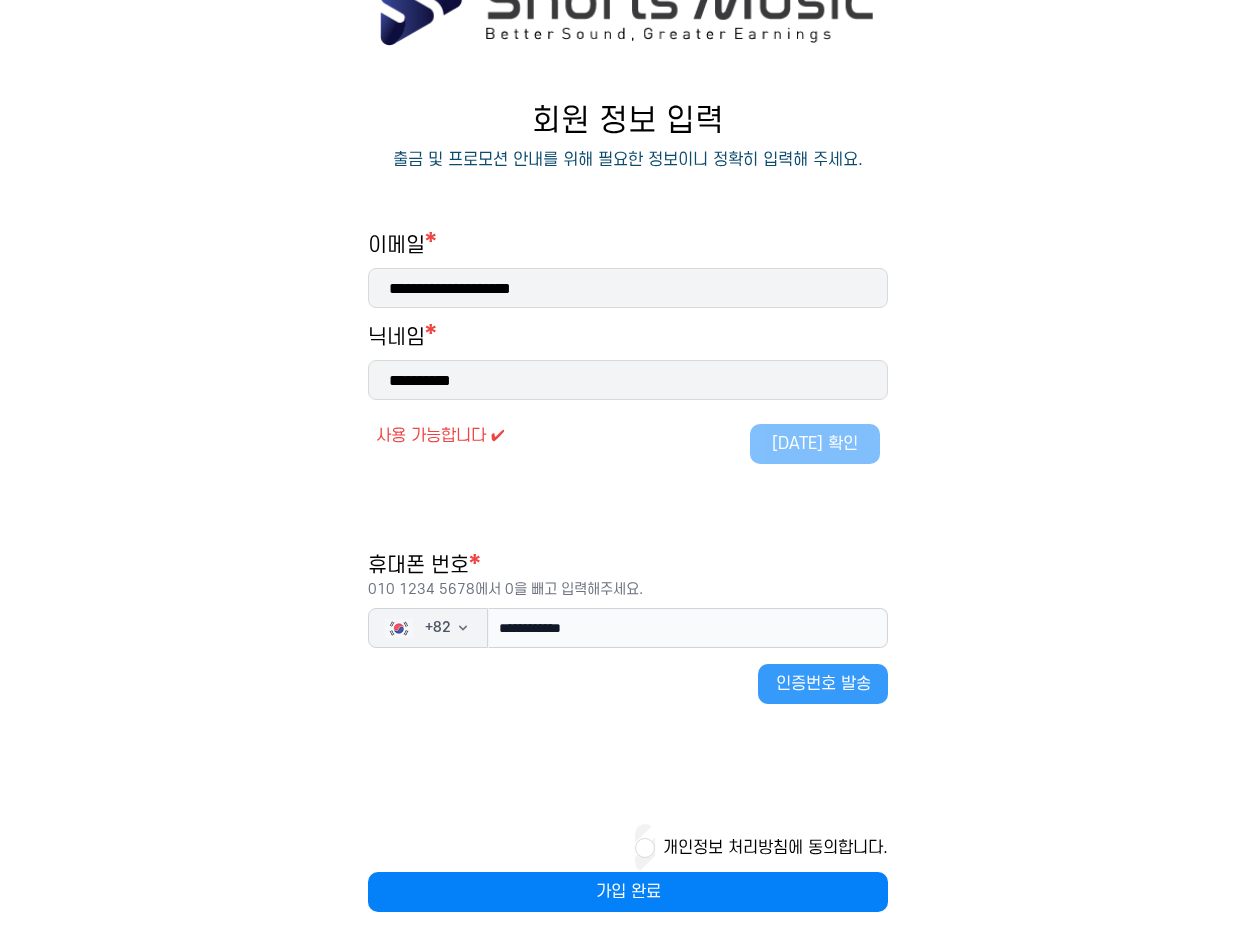 click on "인증번호 발송" at bounding box center [823, 684] 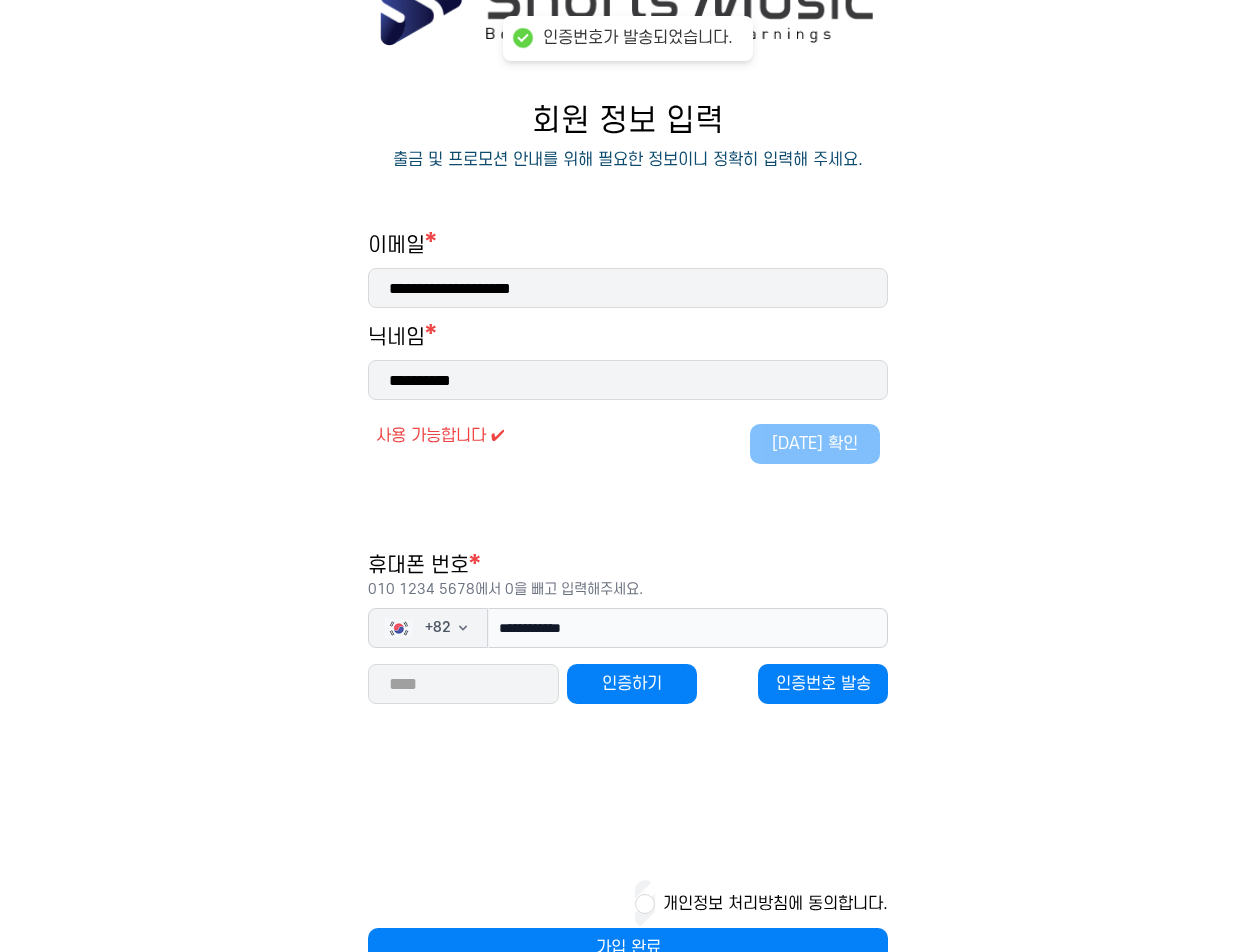 click at bounding box center (463, 684) 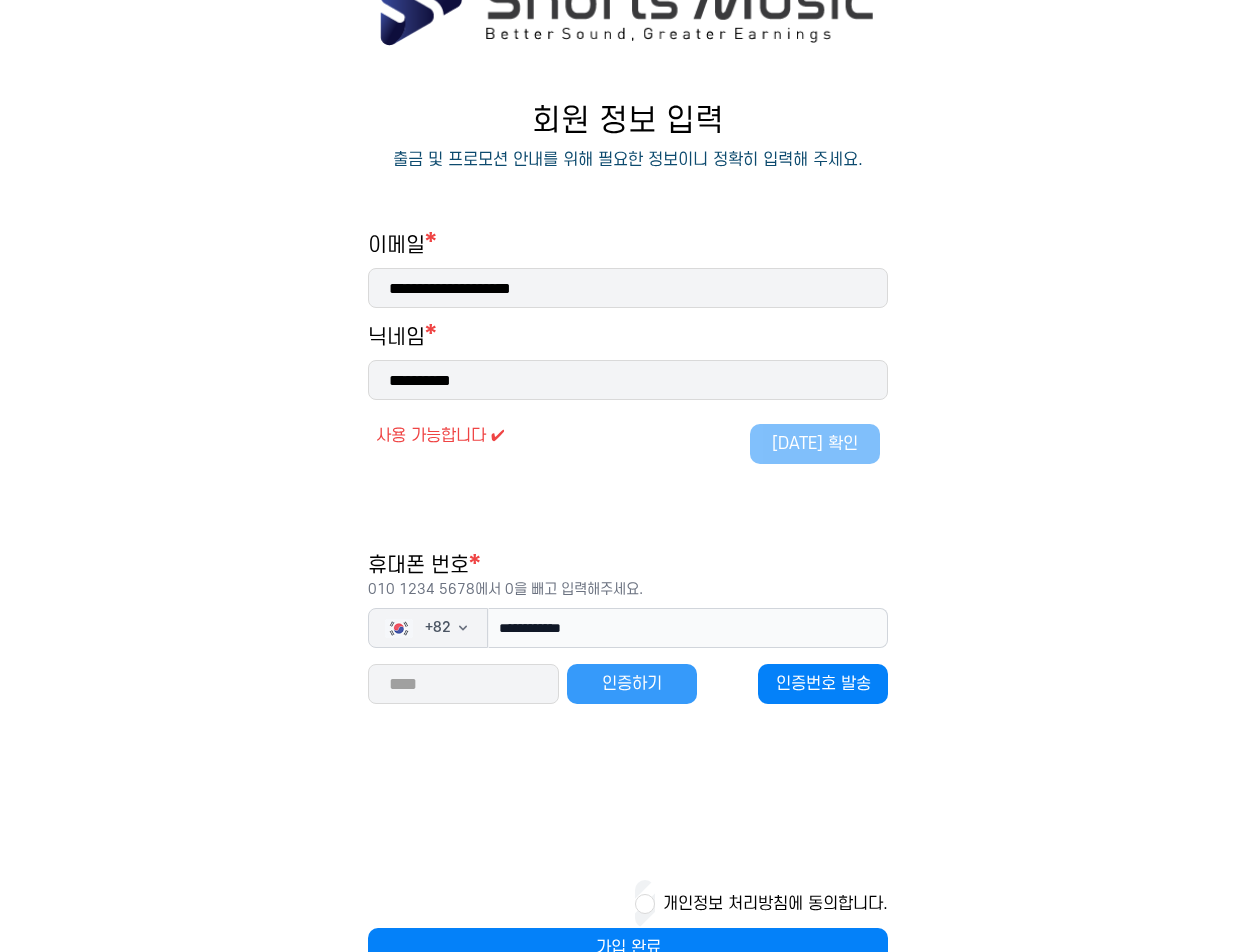 type on "*****" 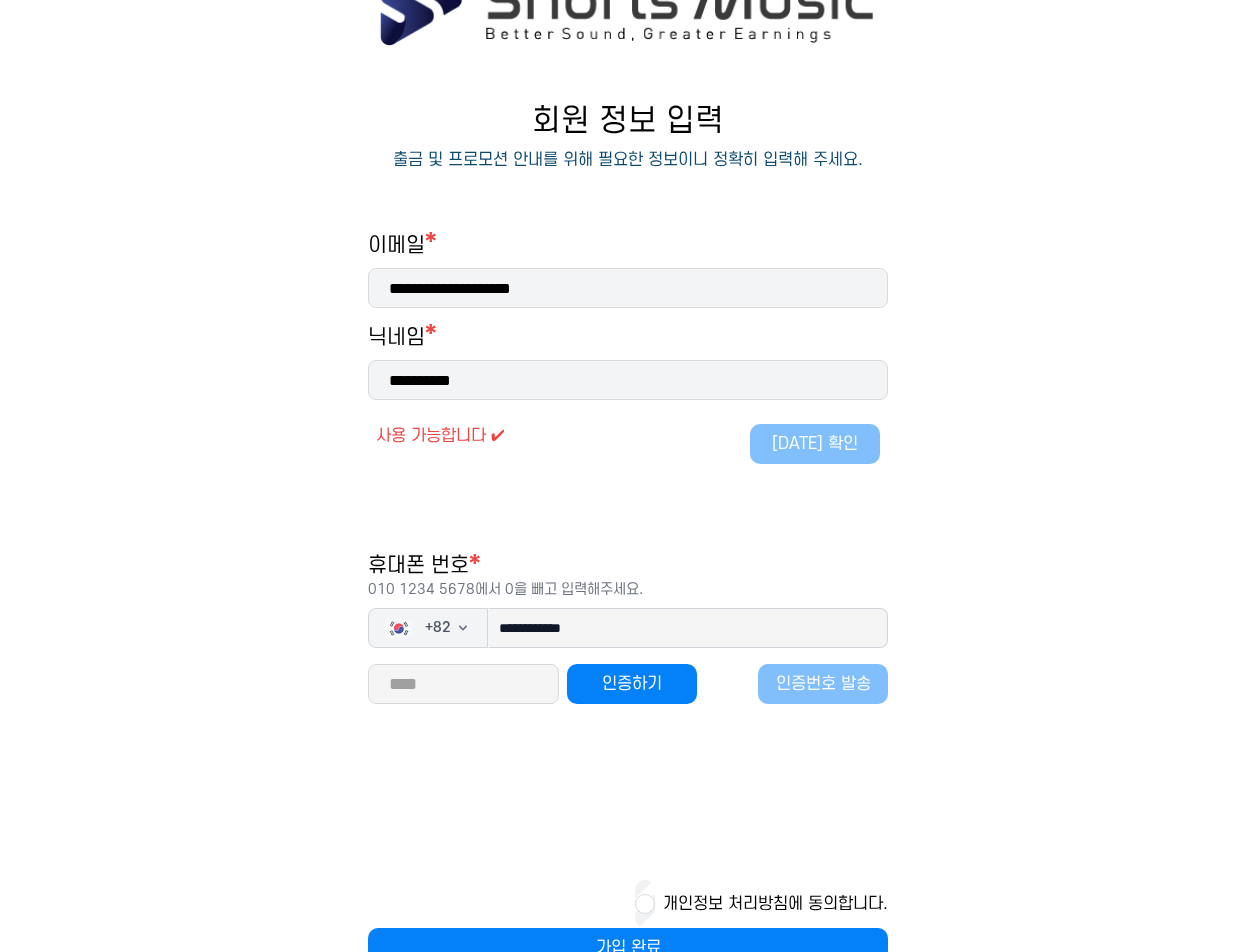 click on "**********" at bounding box center (628, 480) 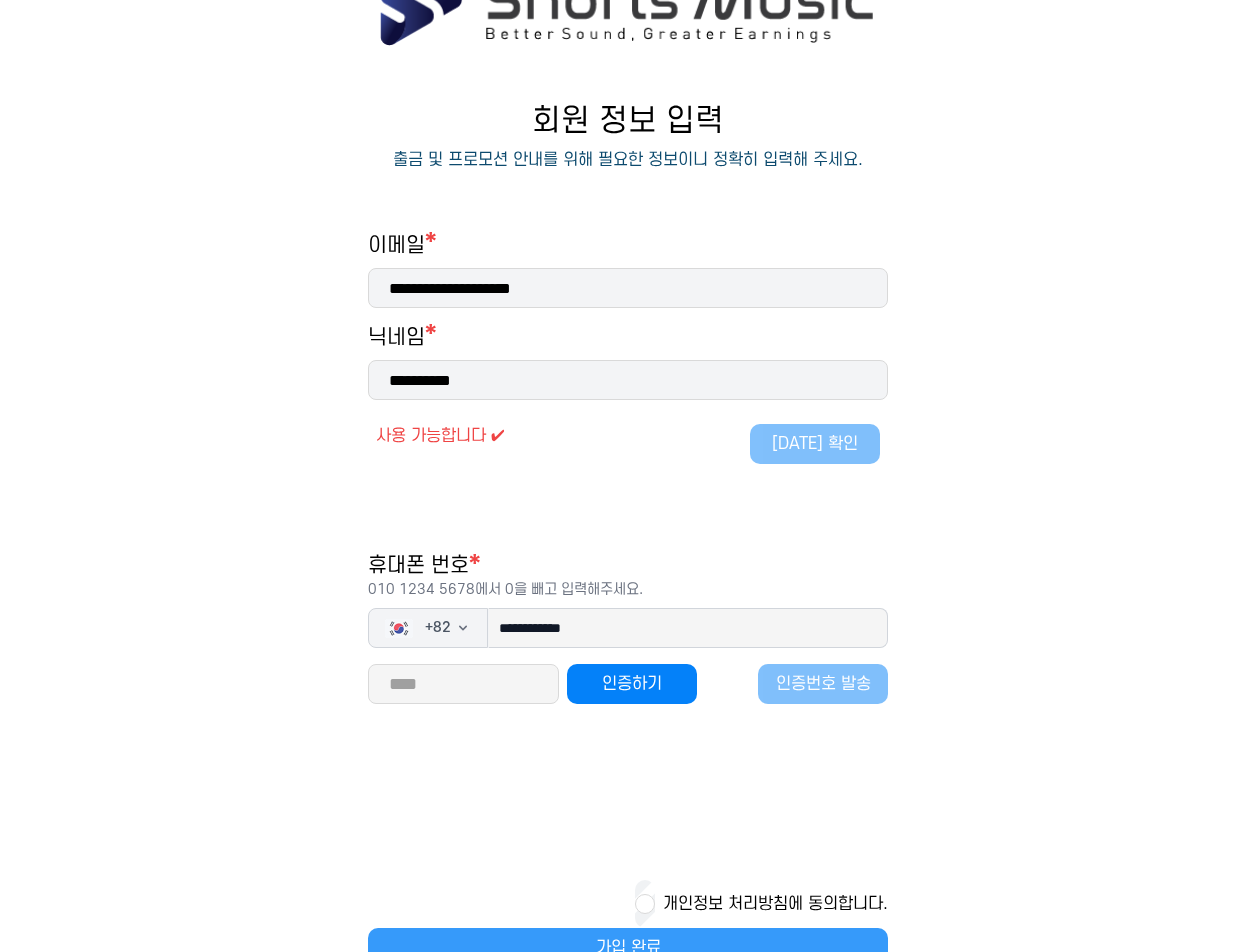 click on "가입 완료" at bounding box center (628, 948) 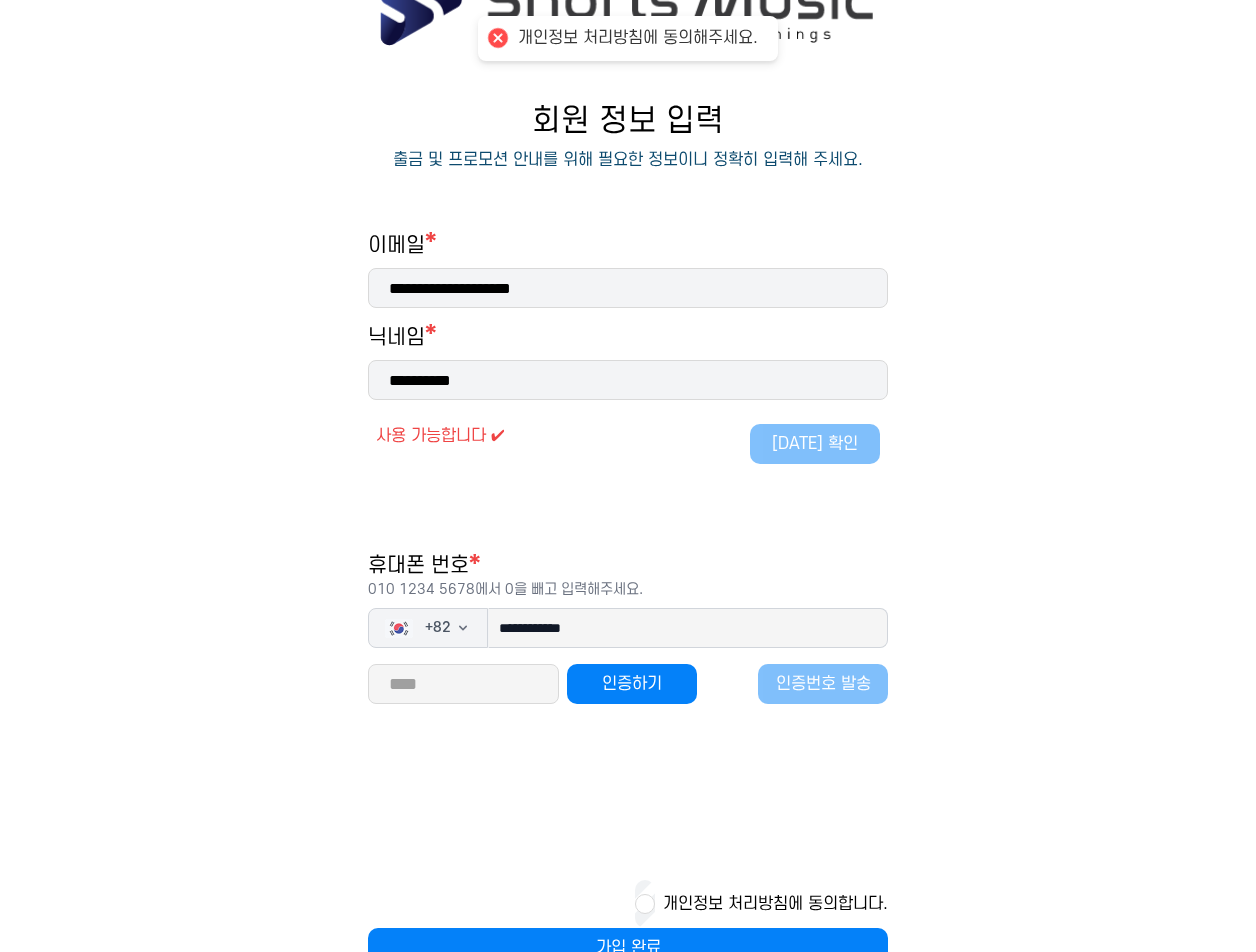 drag, startPoint x: 693, startPoint y: 936, endPoint x: 652, endPoint y: 914, distance: 46.52956 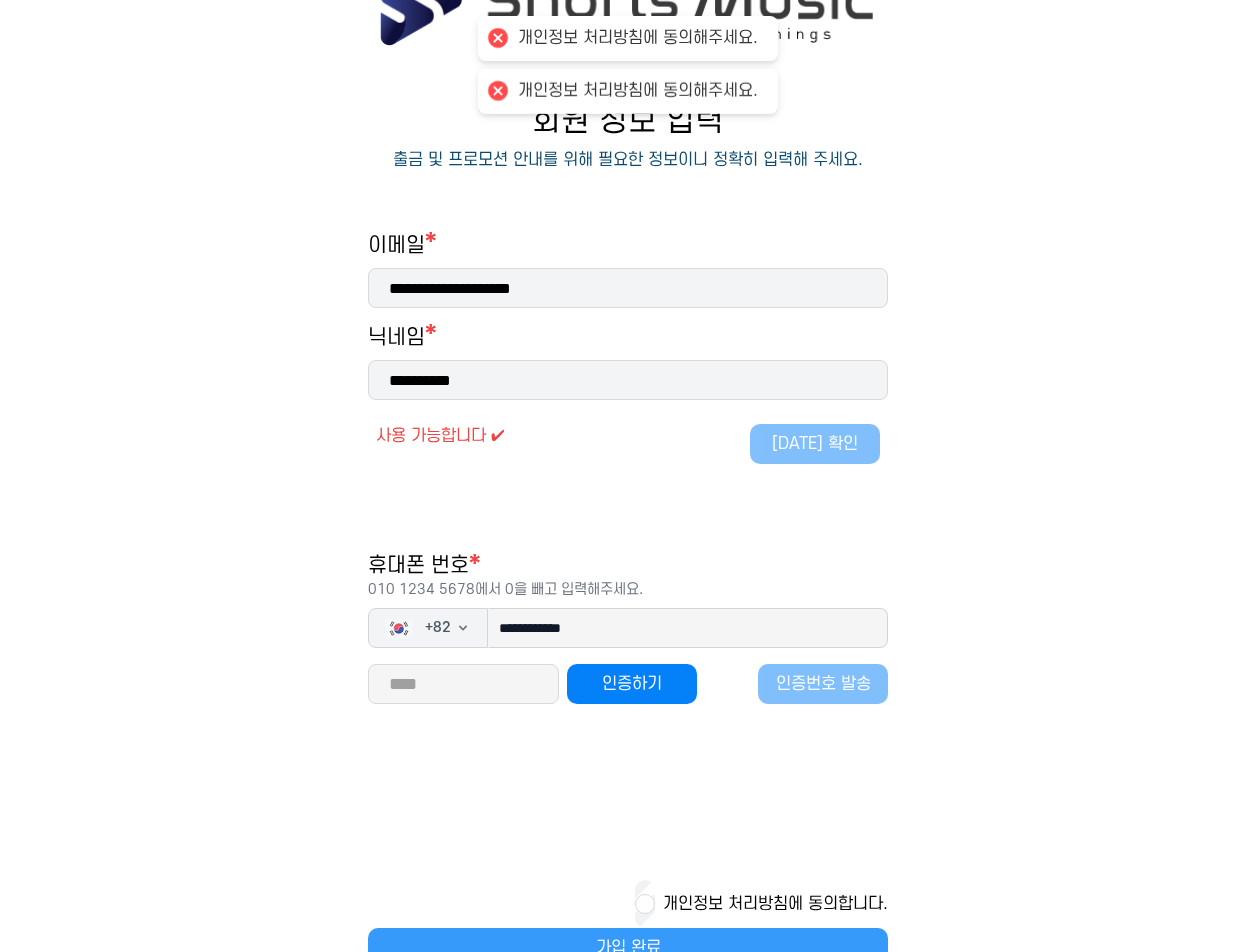 click on "가입 완료" at bounding box center [628, 948] 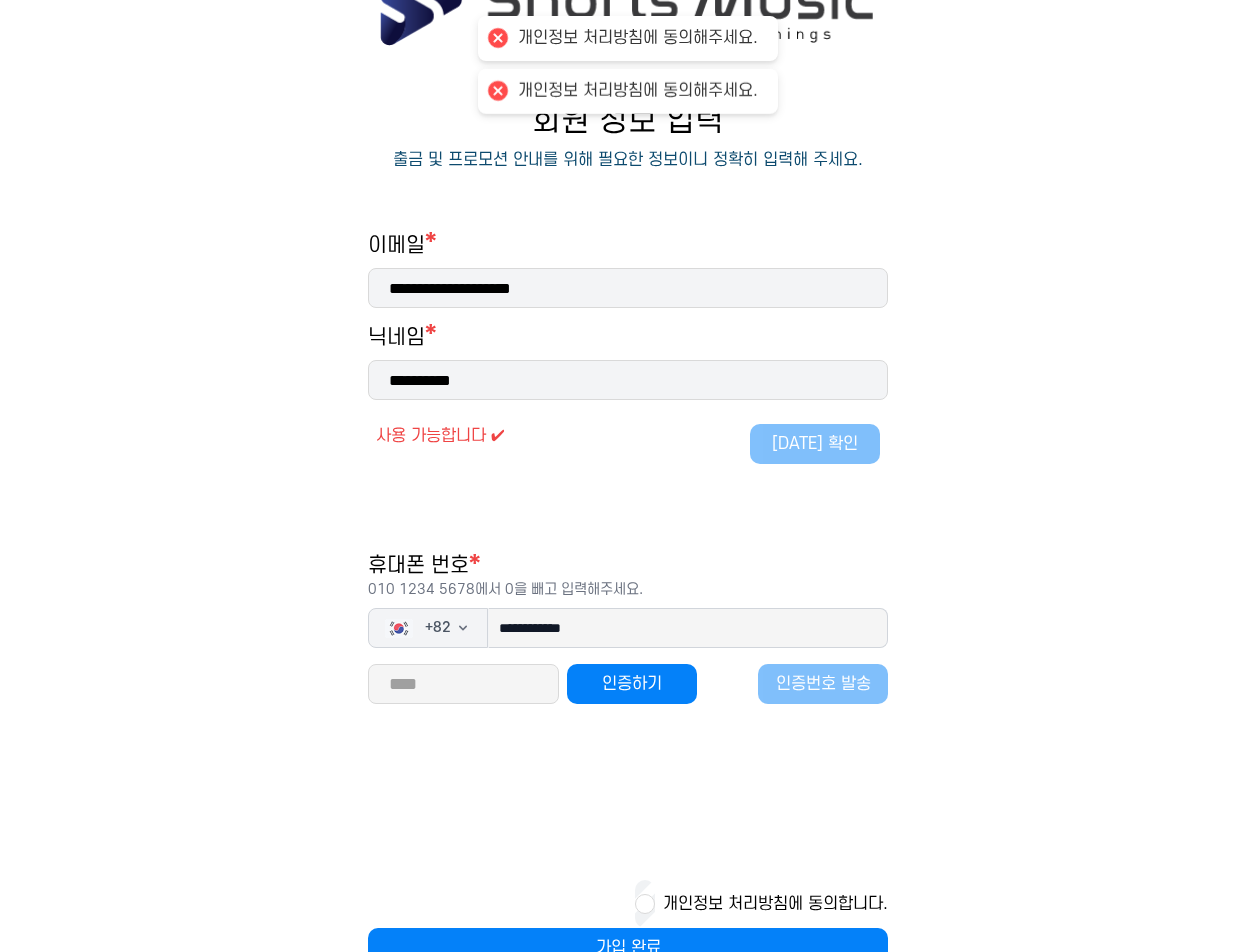 scroll, scrollTop: 0, scrollLeft: 0, axis: both 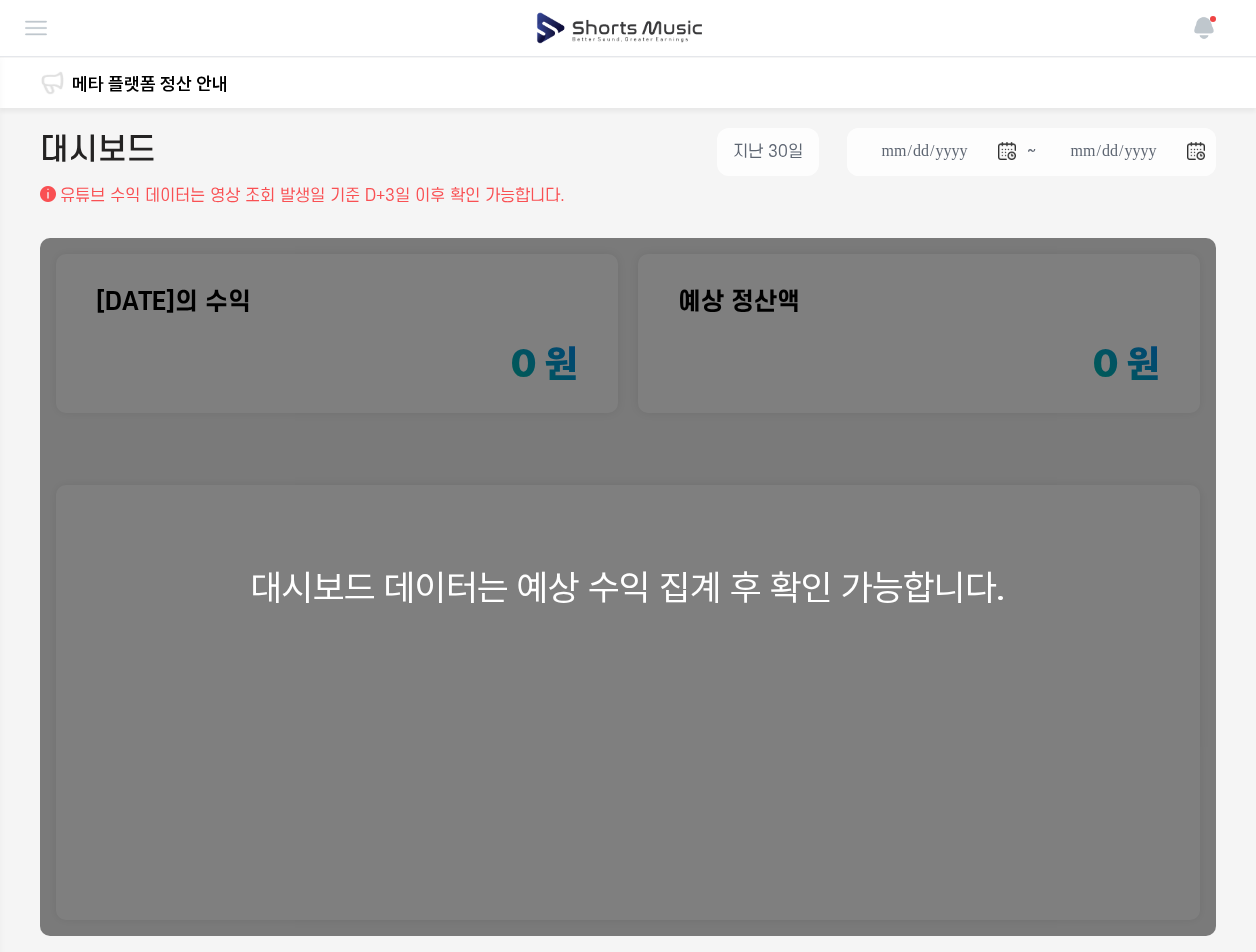 drag, startPoint x: 577, startPoint y: 332, endPoint x: 574, endPoint y: 311, distance: 21.213203 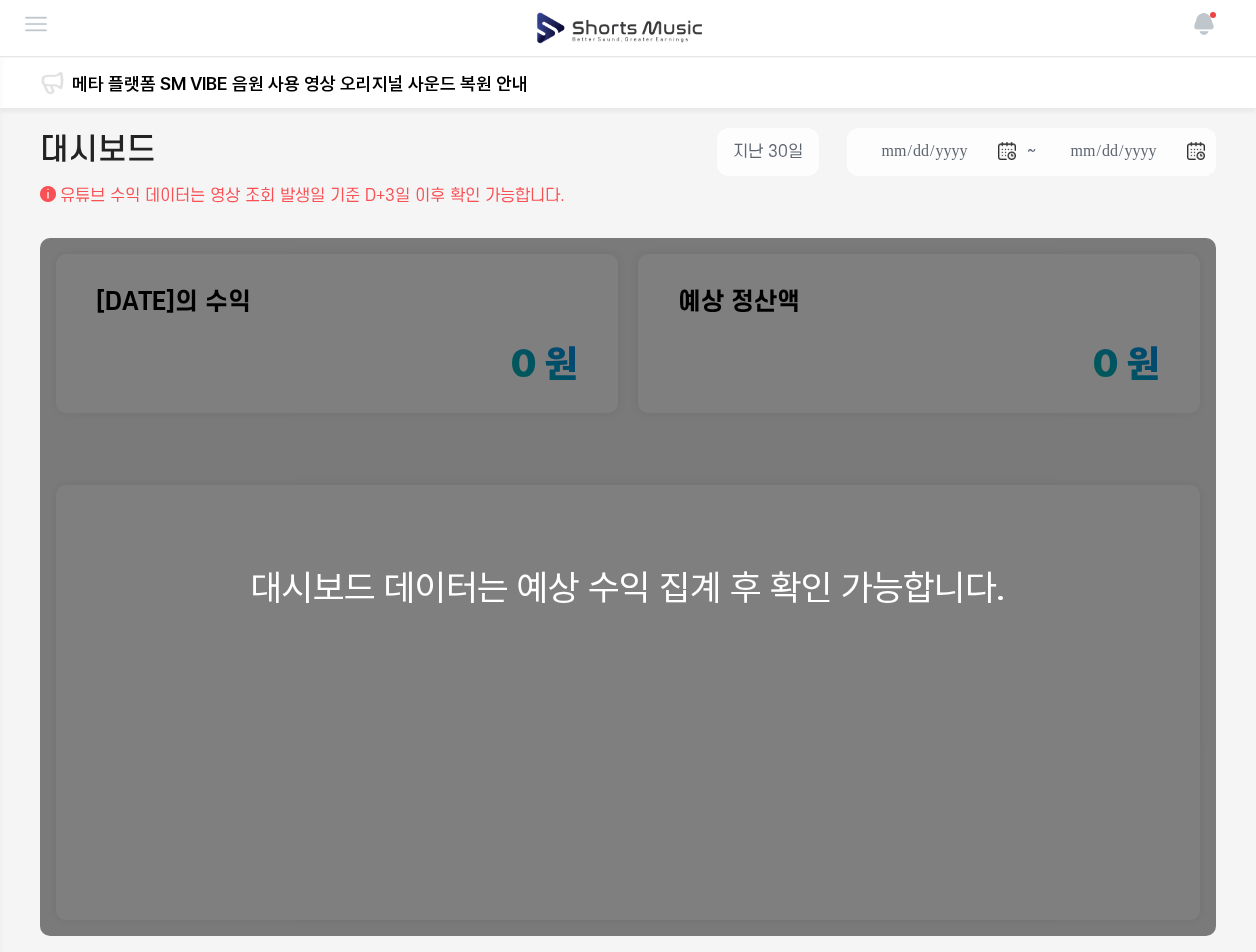 click at bounding box center (36, 24) 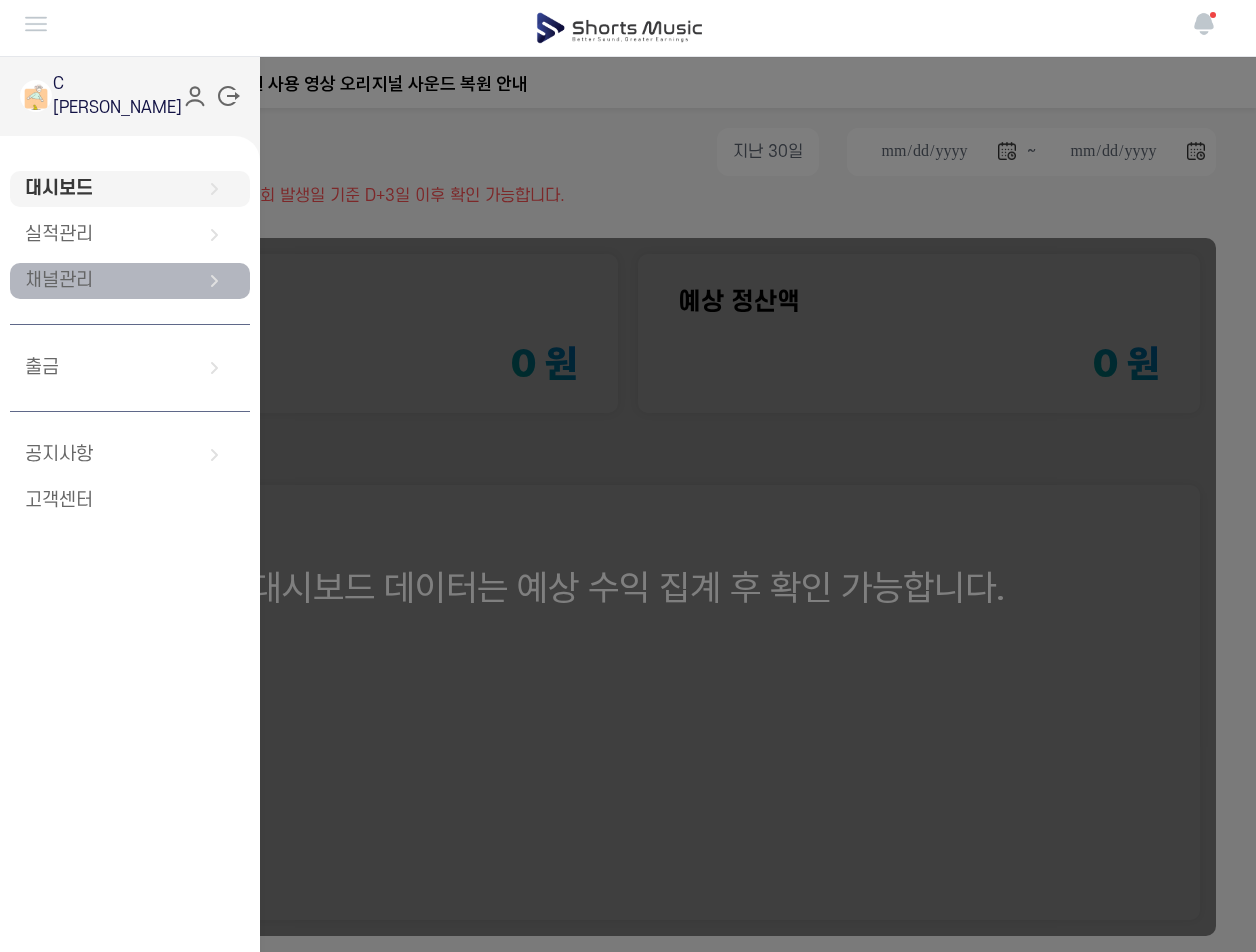 click on "채널관리" at bounding box center [130, 281] 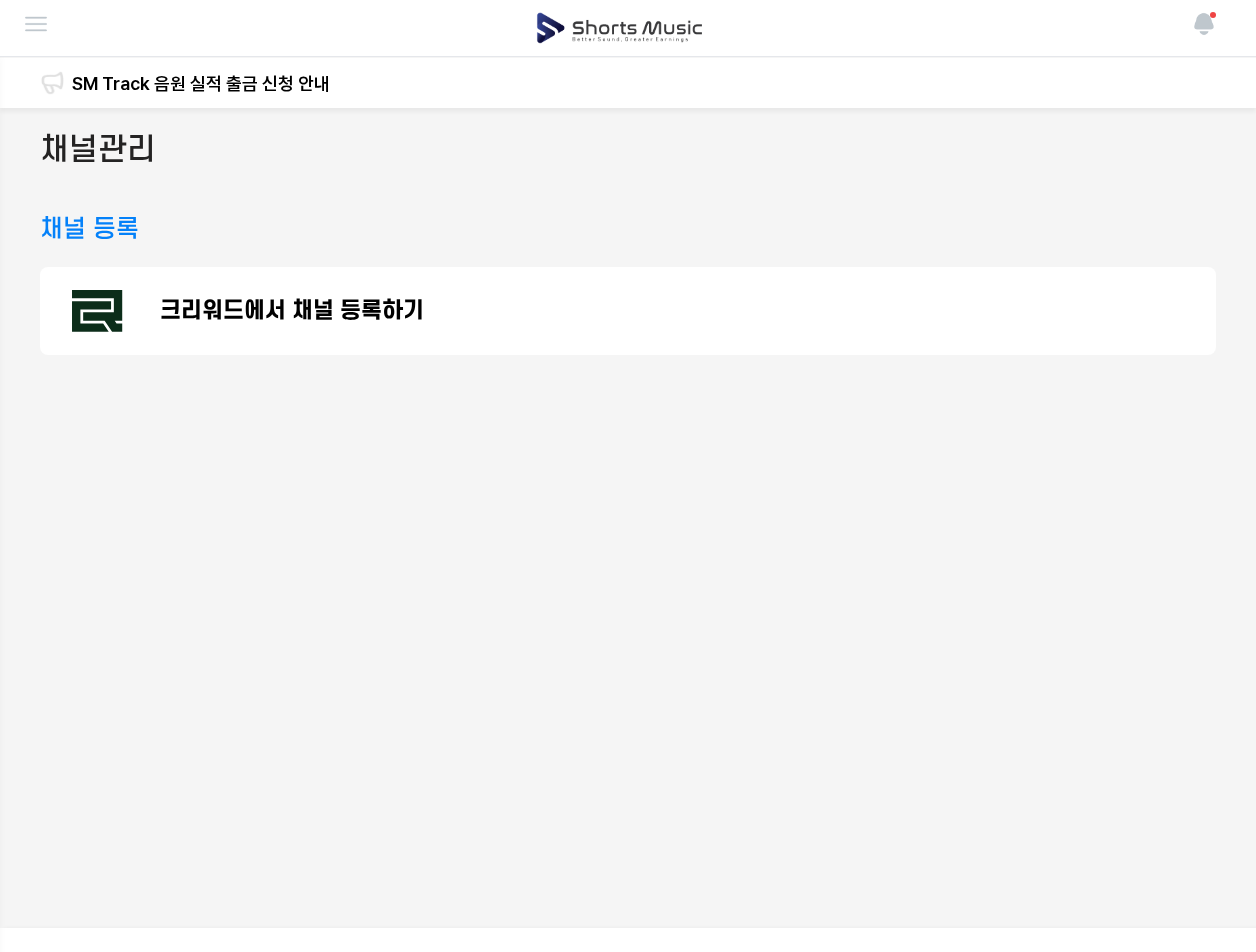 click on "채널 등록" at bounding box center (89, 229) 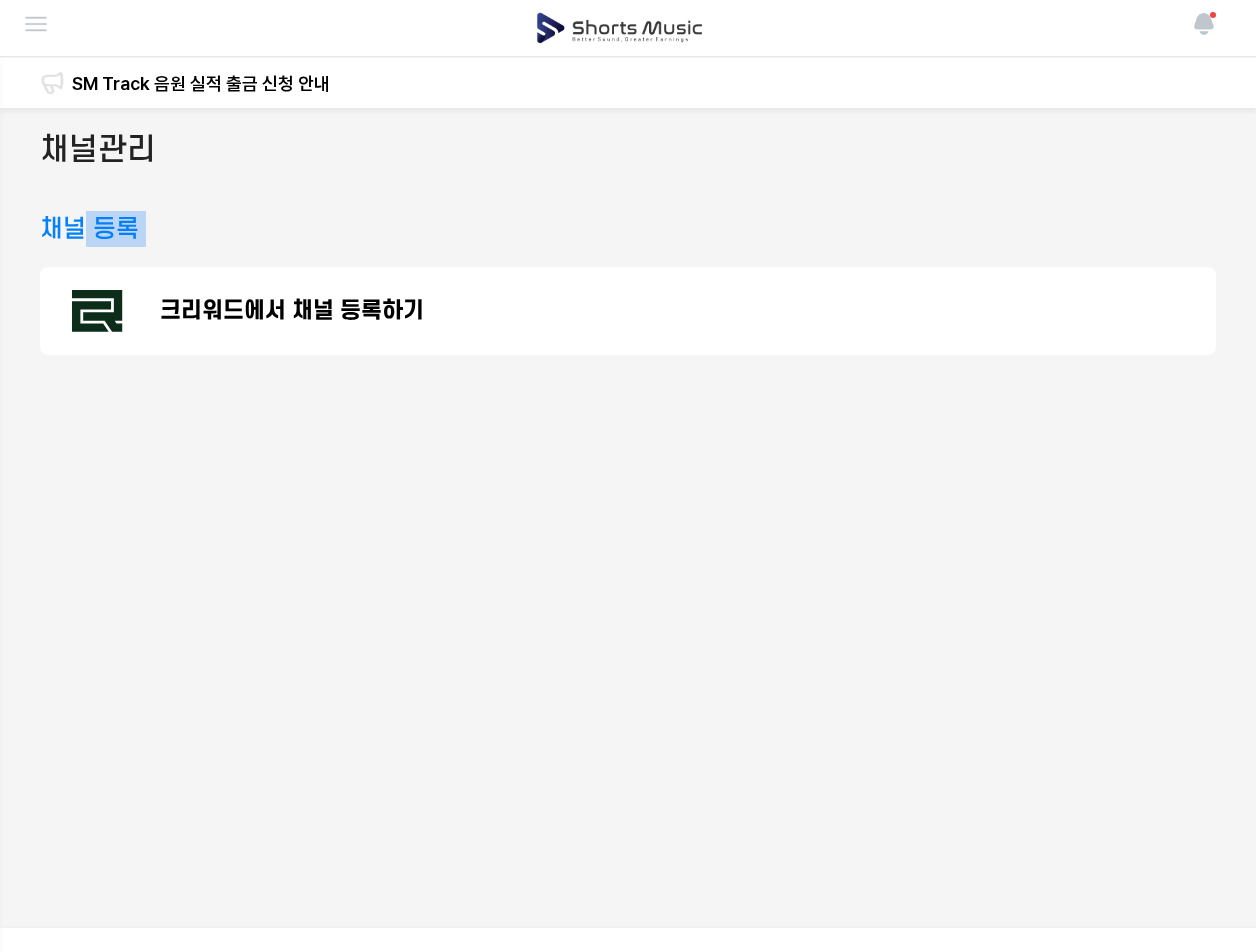 click on "채널 등록     크리워드에서 채널 등록하기" at bounding box center (628, 283) 